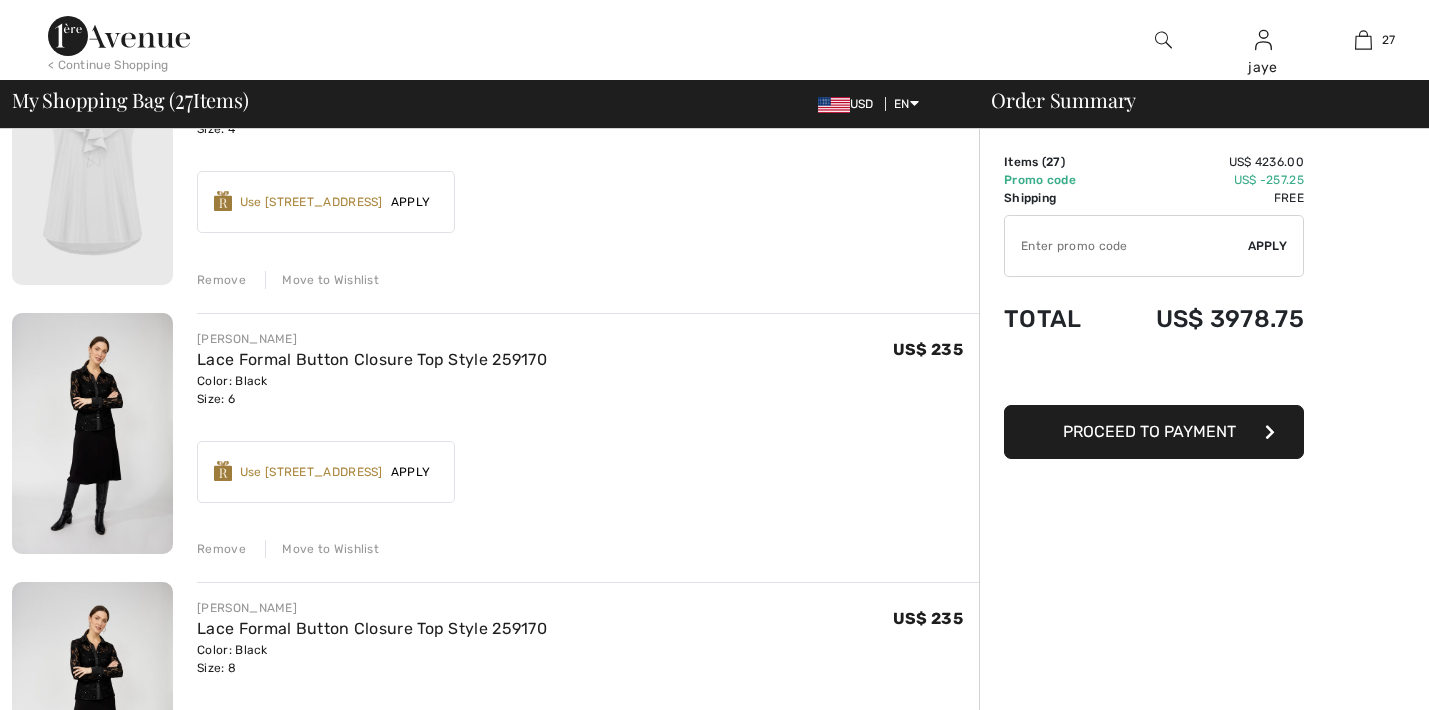 checkbox on "true" 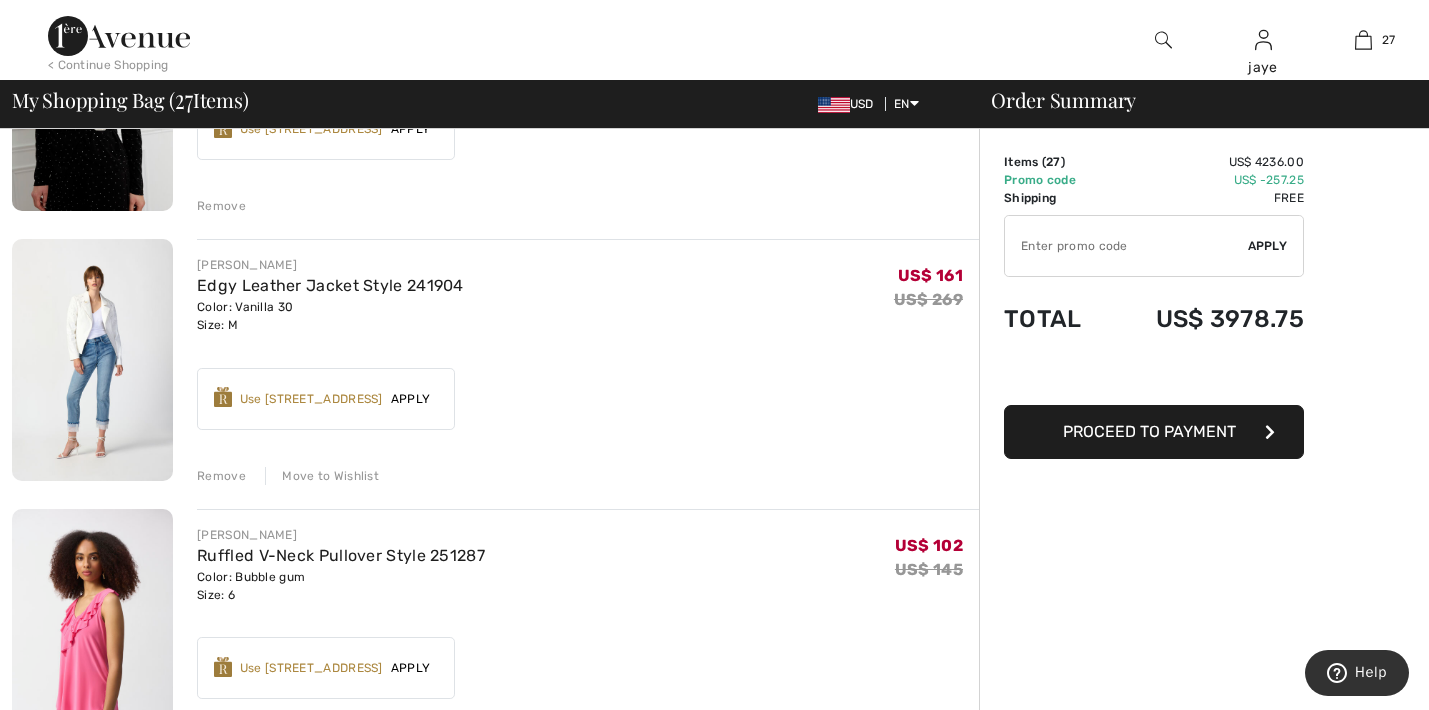 scroll, scrollTop: 3343, scrollLeft: 0, axis: vertical 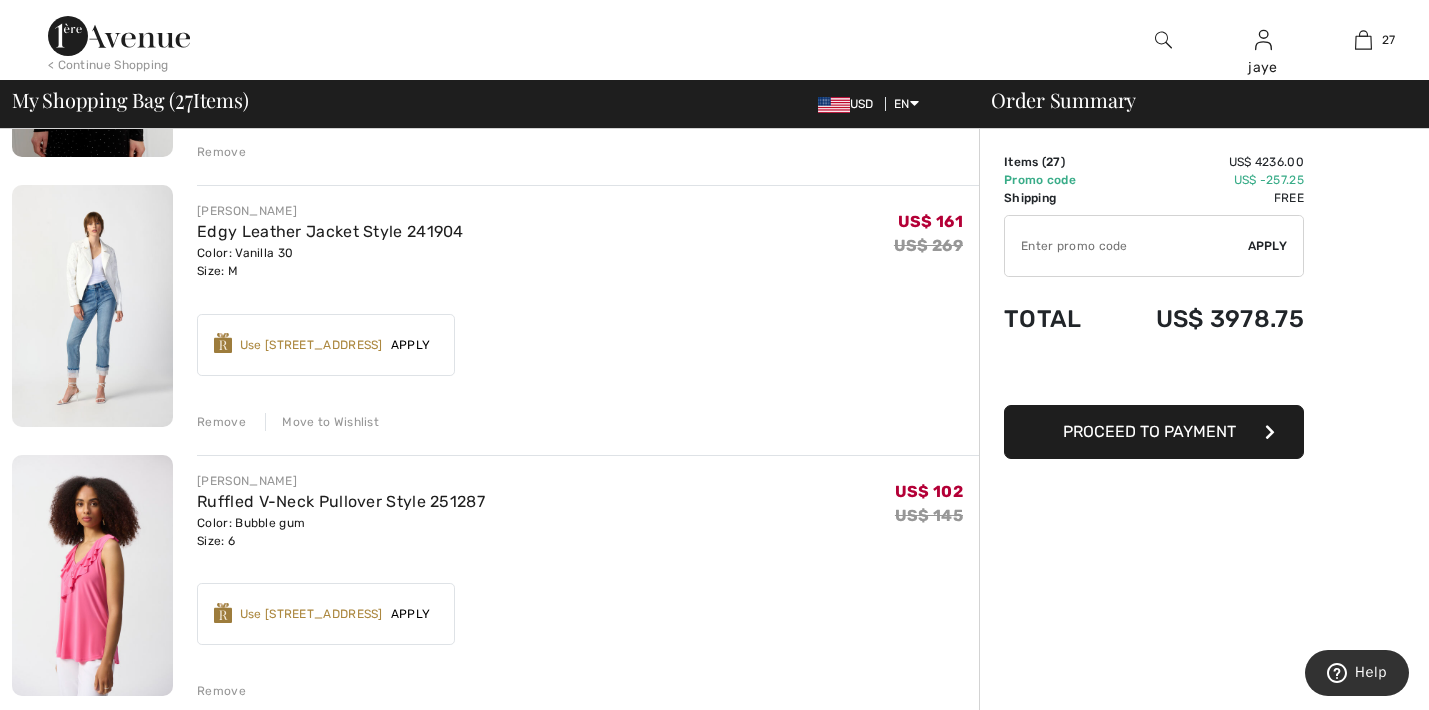 click at bounding box center [92, 305] 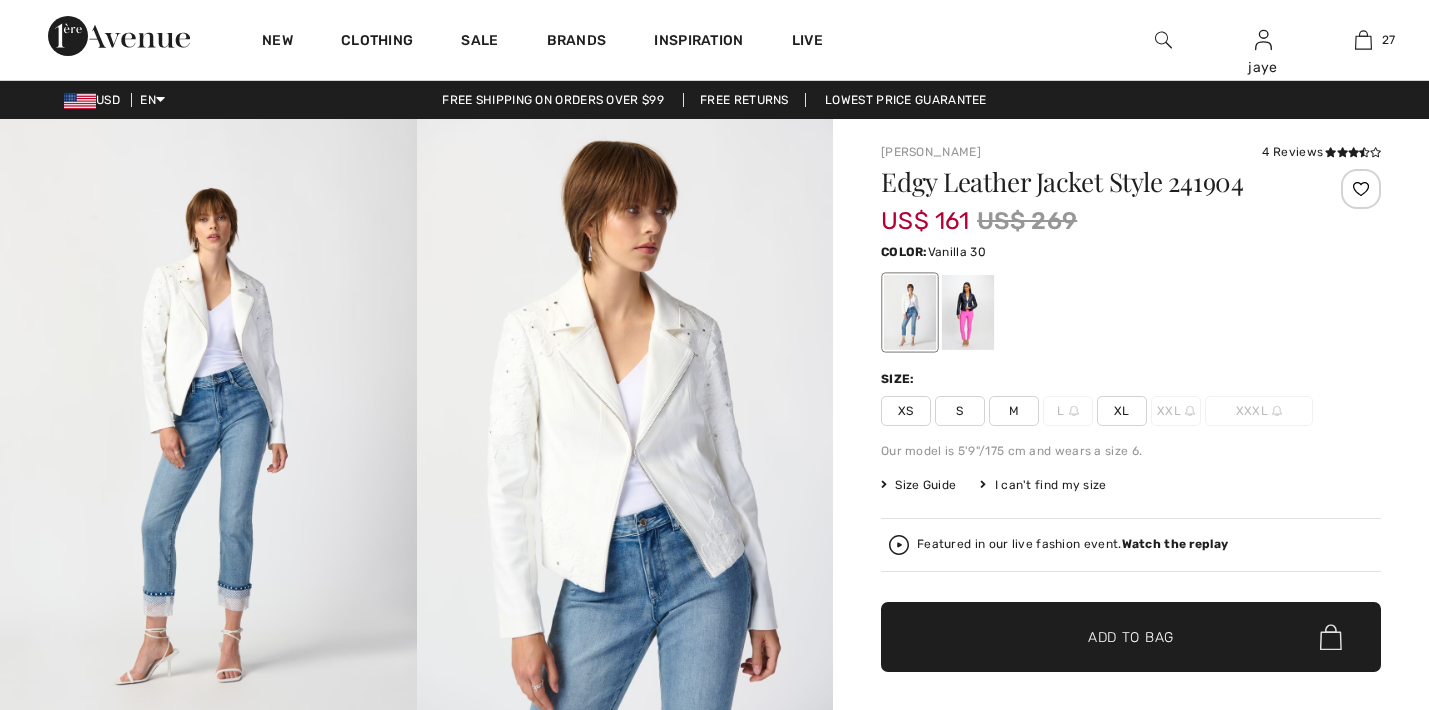 scroll, scrollTop: 0, scrollLeft: 0, axis: both 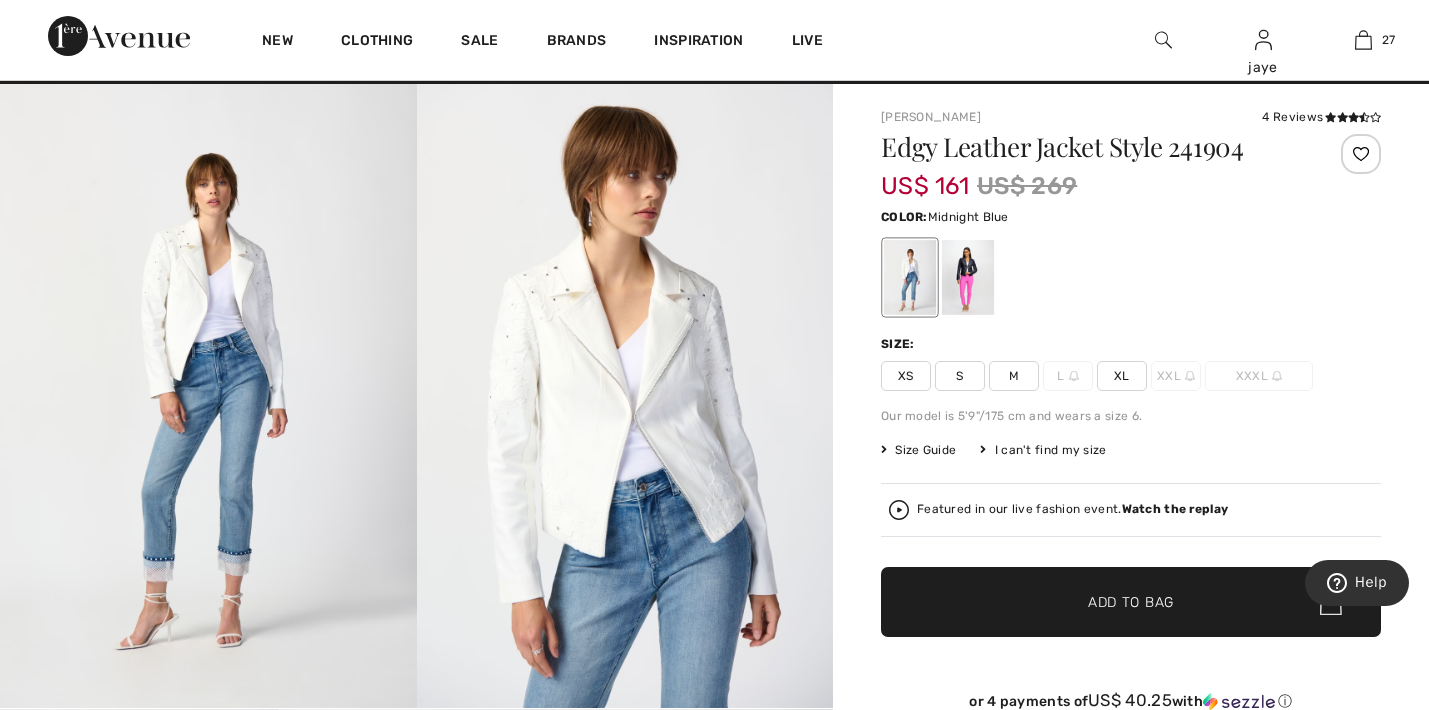click at bounding box center (968, 277) 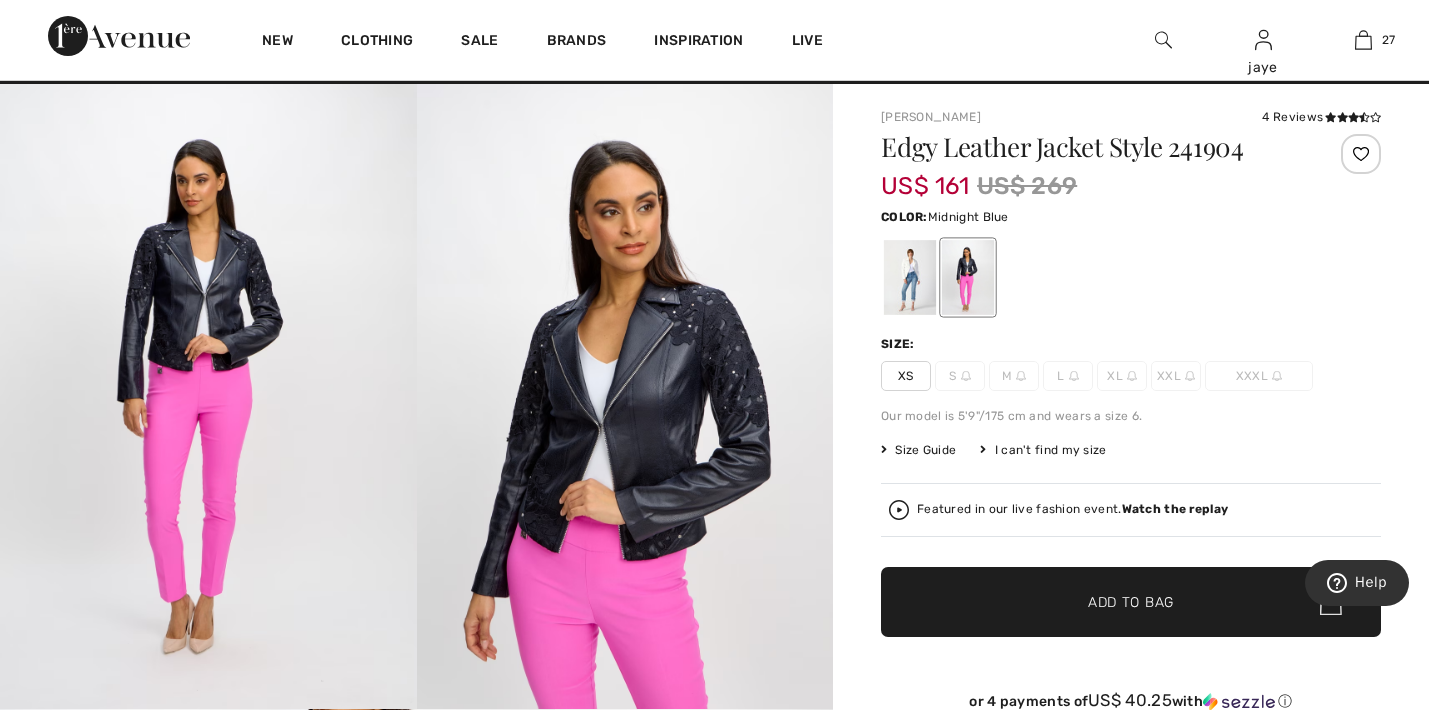 scroll, scrollTop: 0, scrollLeft: 0, axis: both 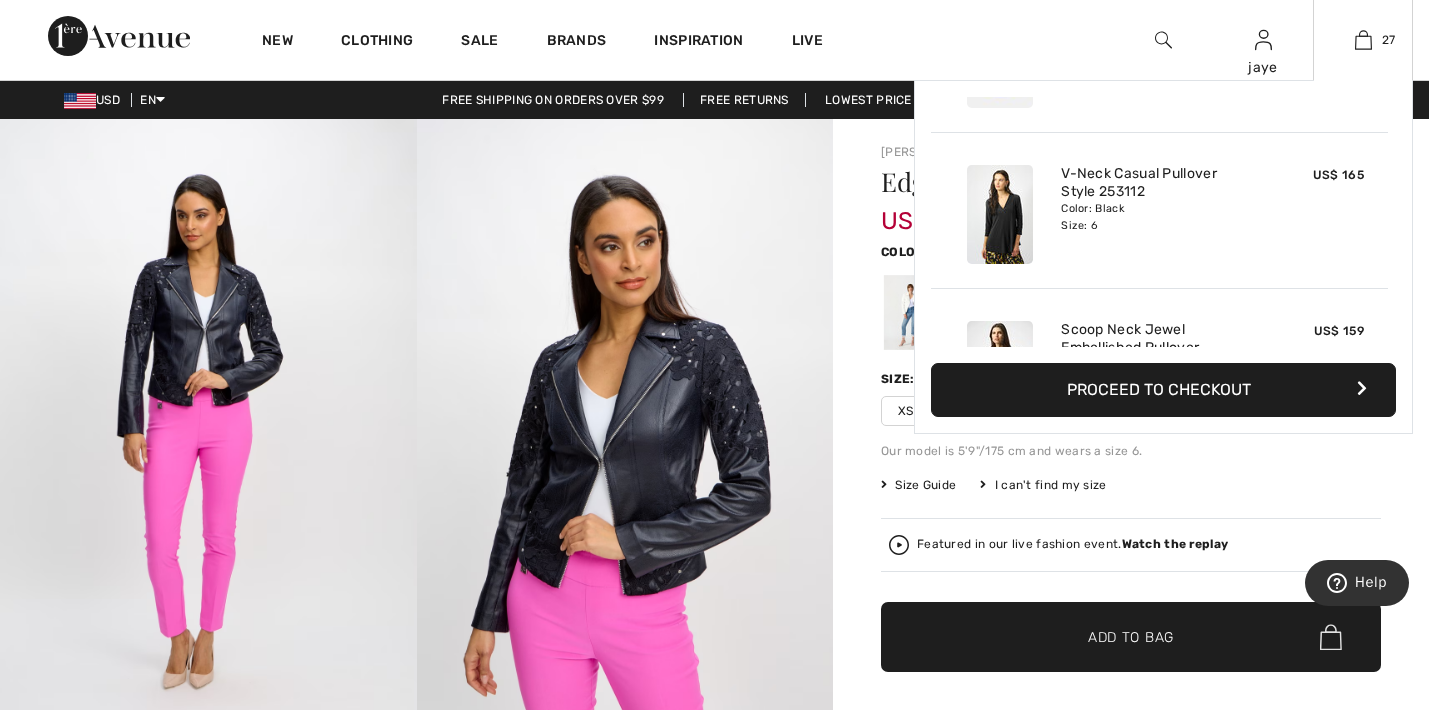 click on "Proceed to Checkout" at bounding box center (1163, 390) 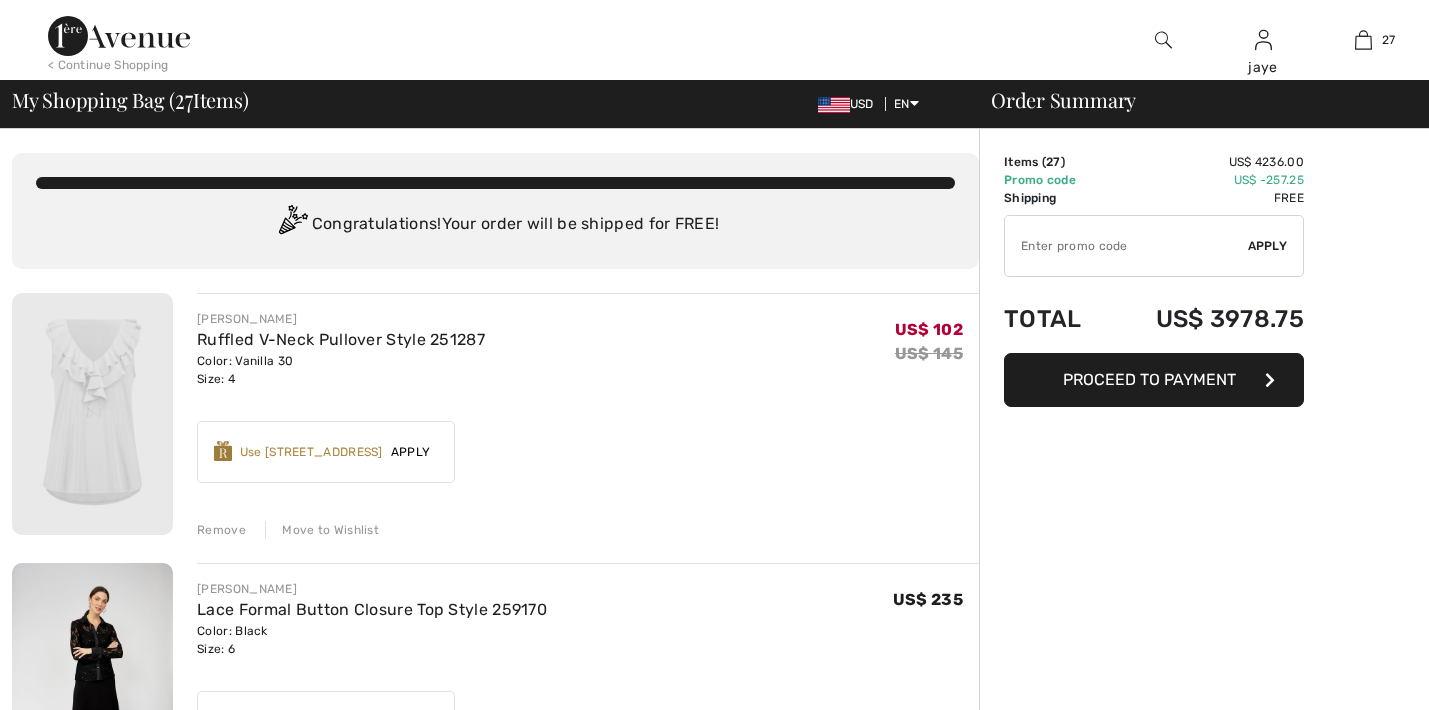 scroll, scrollTop: 1267, scrollLeft: 0, axis: vertical 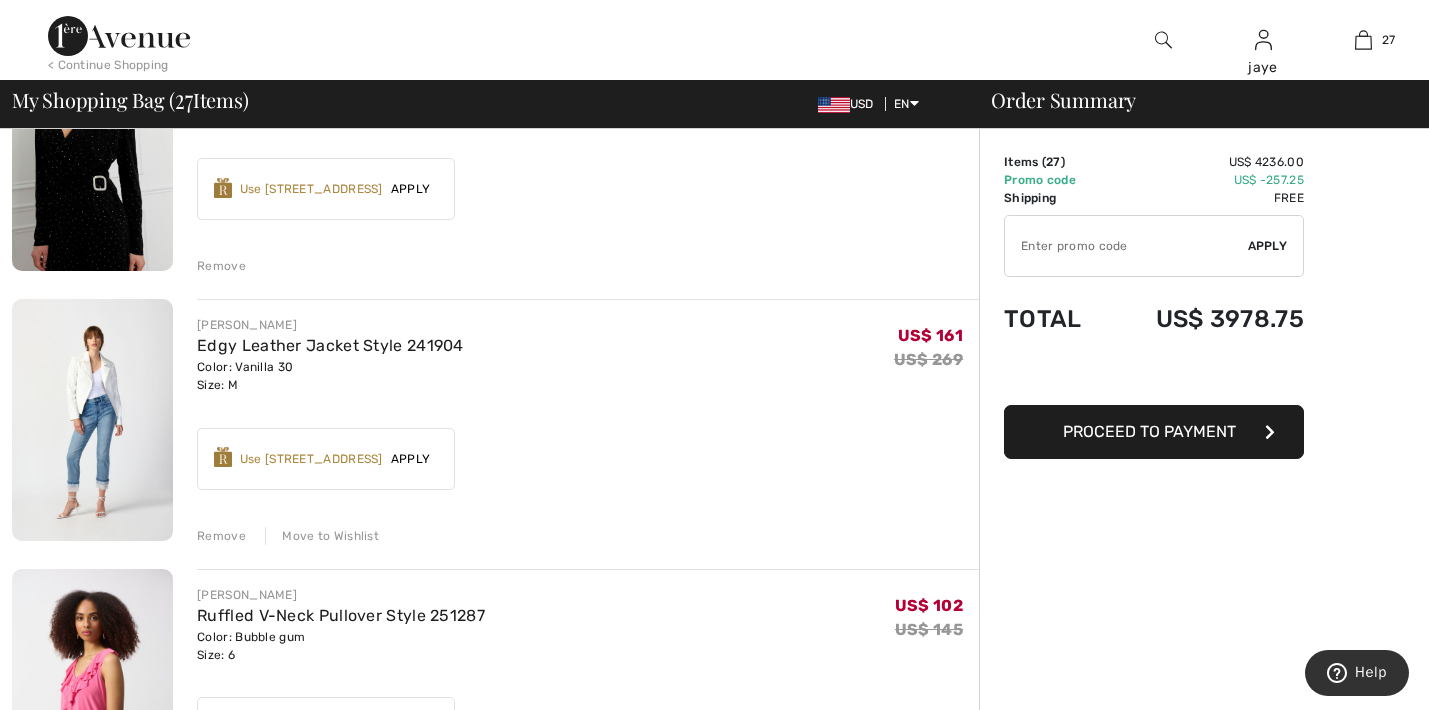 click on "Remove" at bounding box center (221, 536) 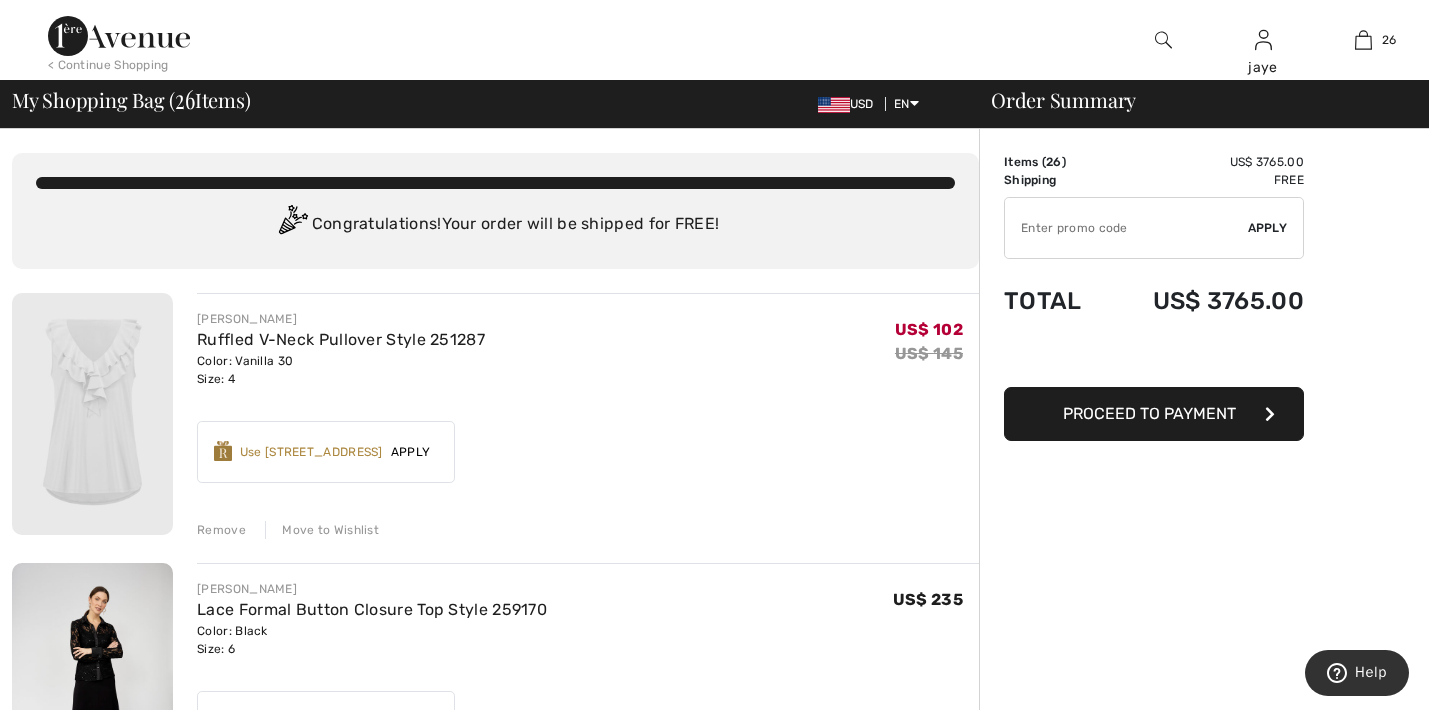 scroll, scrollTop: 0, scrollLeft: 0, axis: both 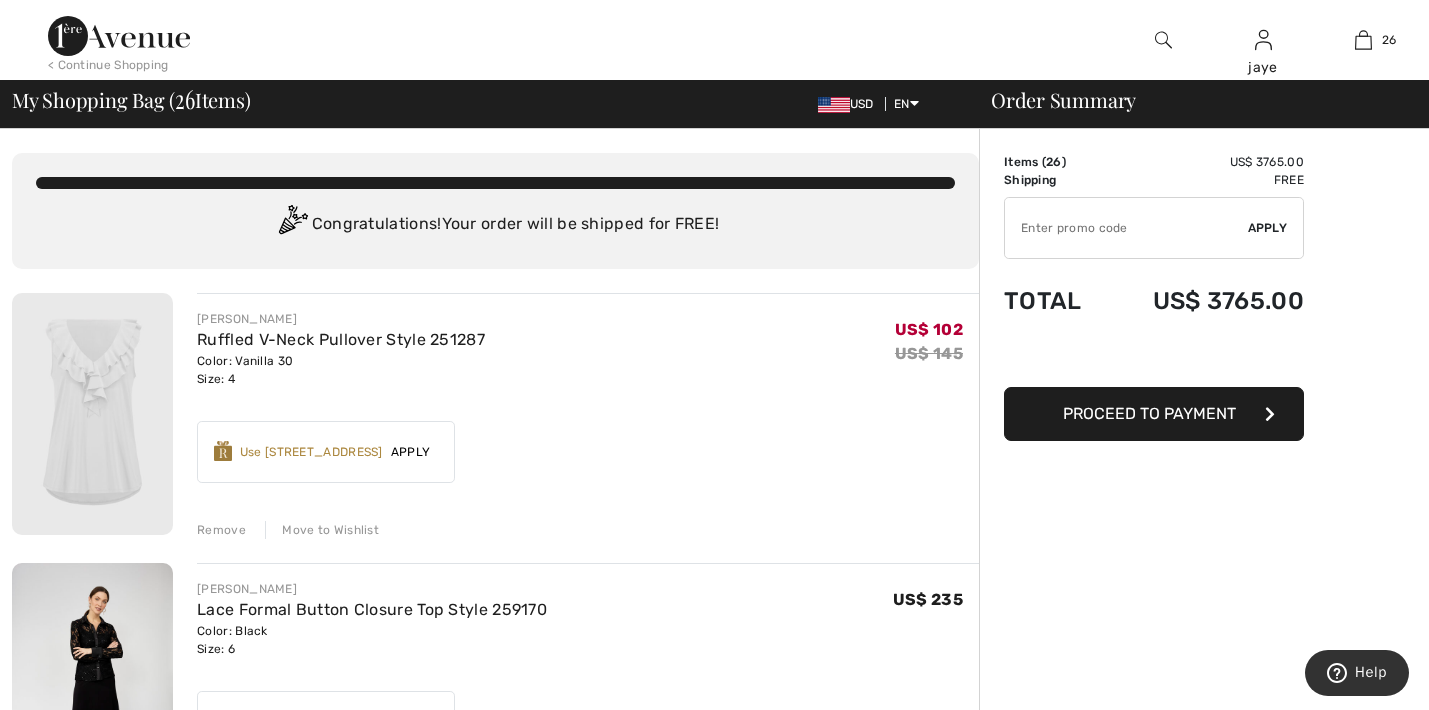 click on "< Continue Shopping" at bounding box center (108, 65) 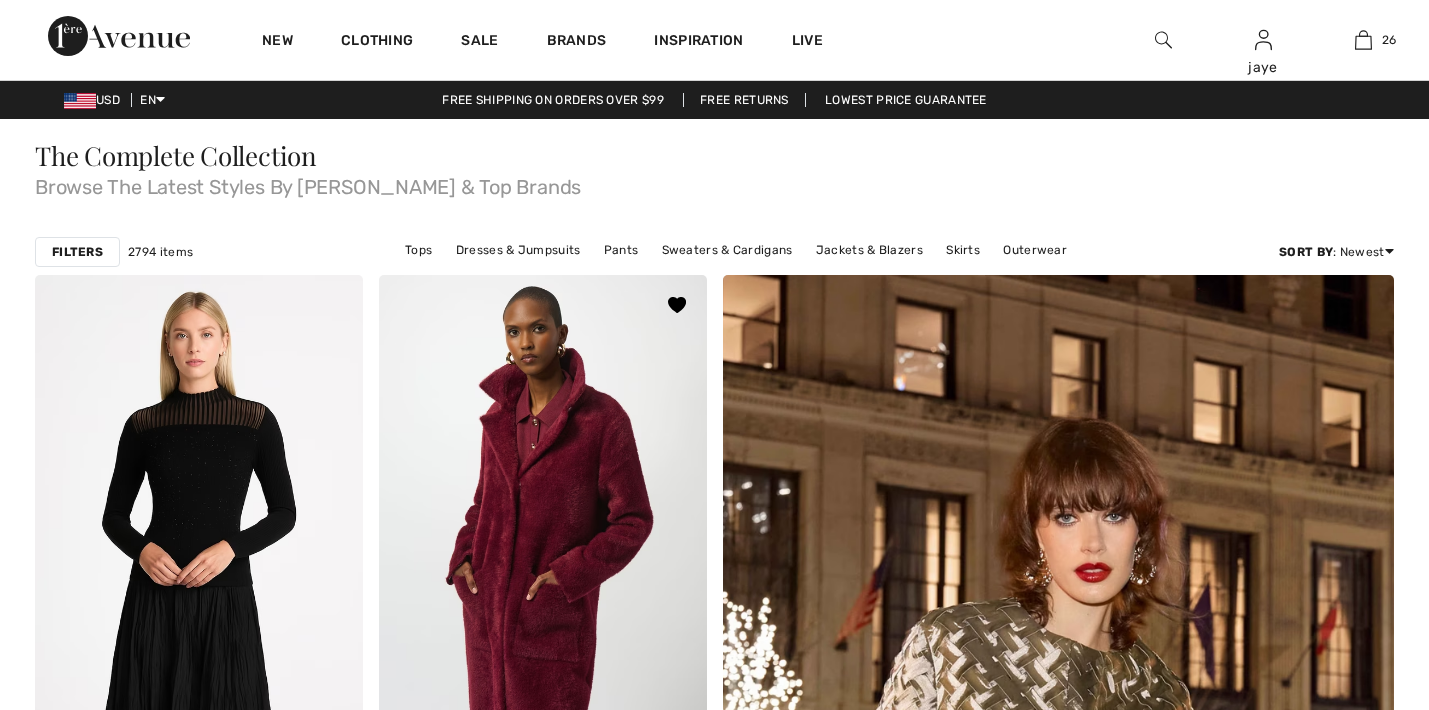 click at bounding box center (543, 521) 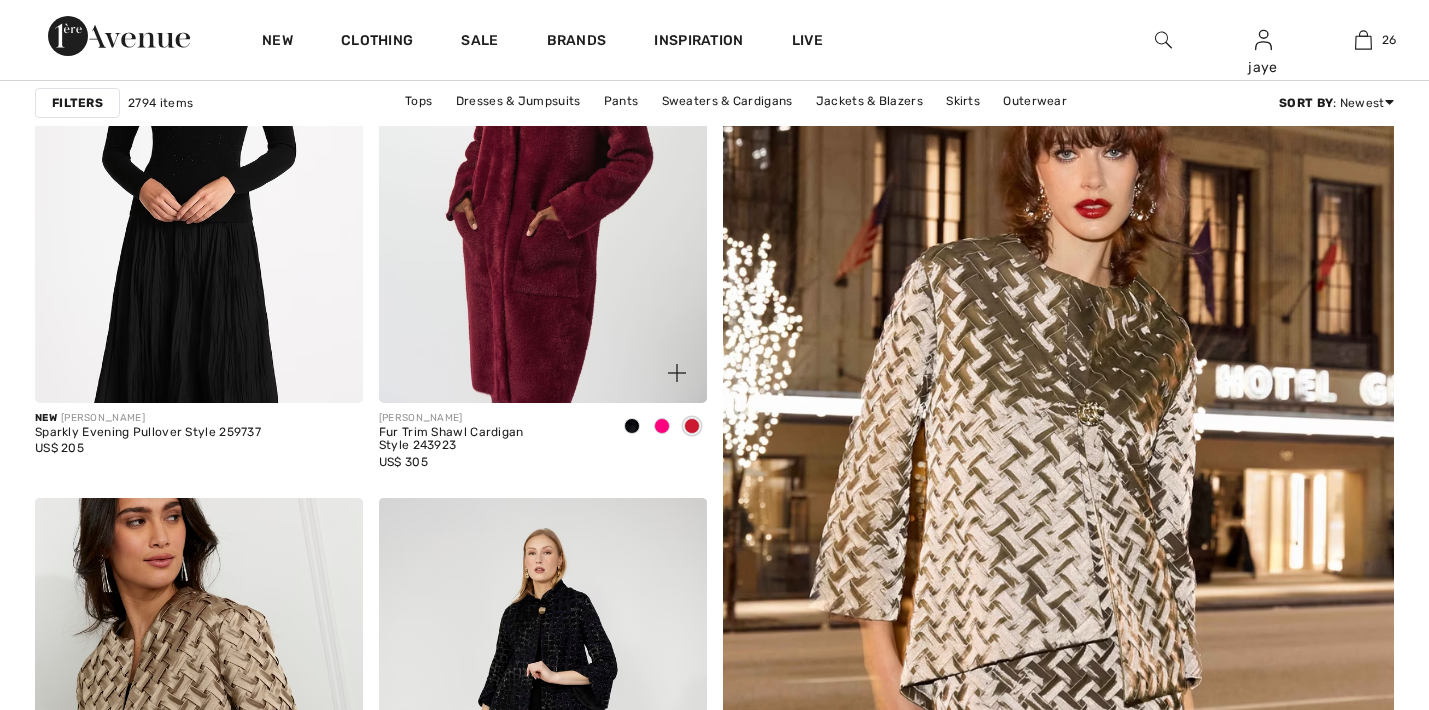 checkbox on "true" 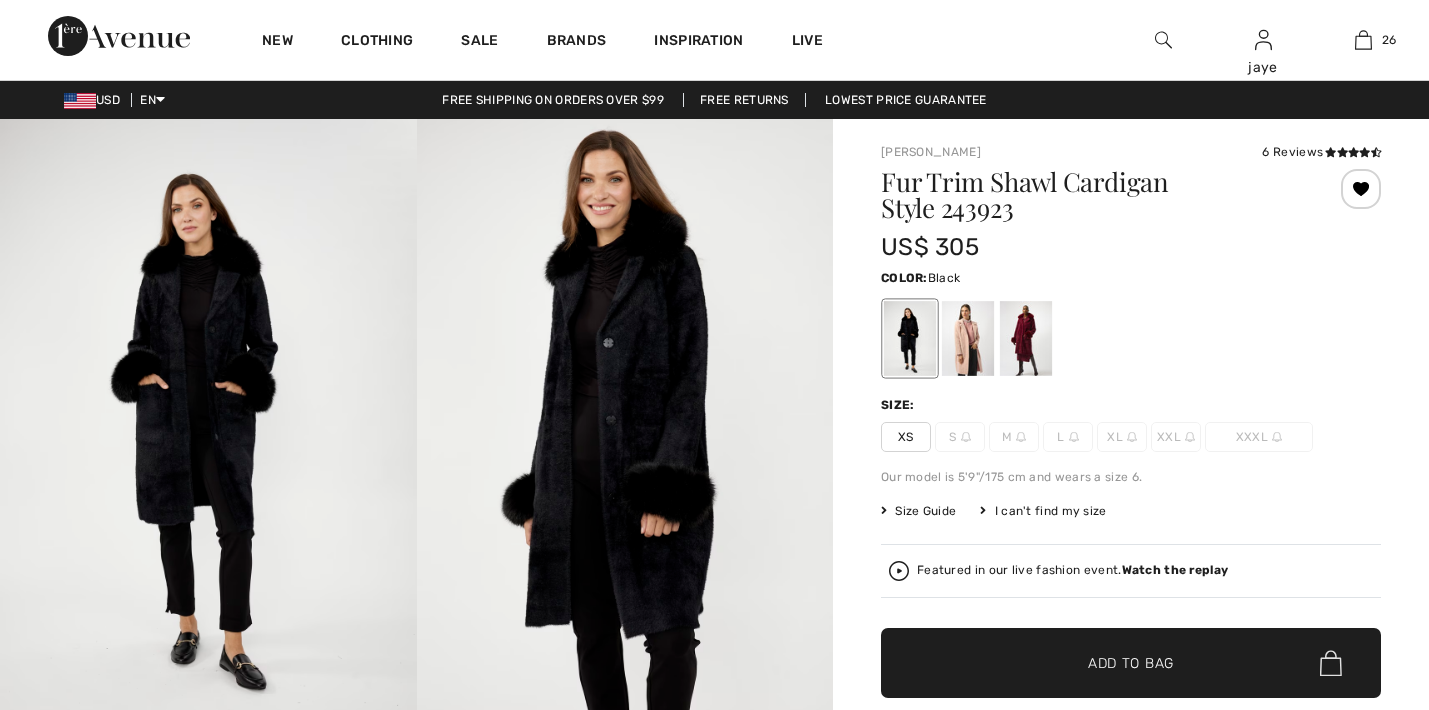scroll, scrollTop: 0, scrollLeft: 0, axis: both 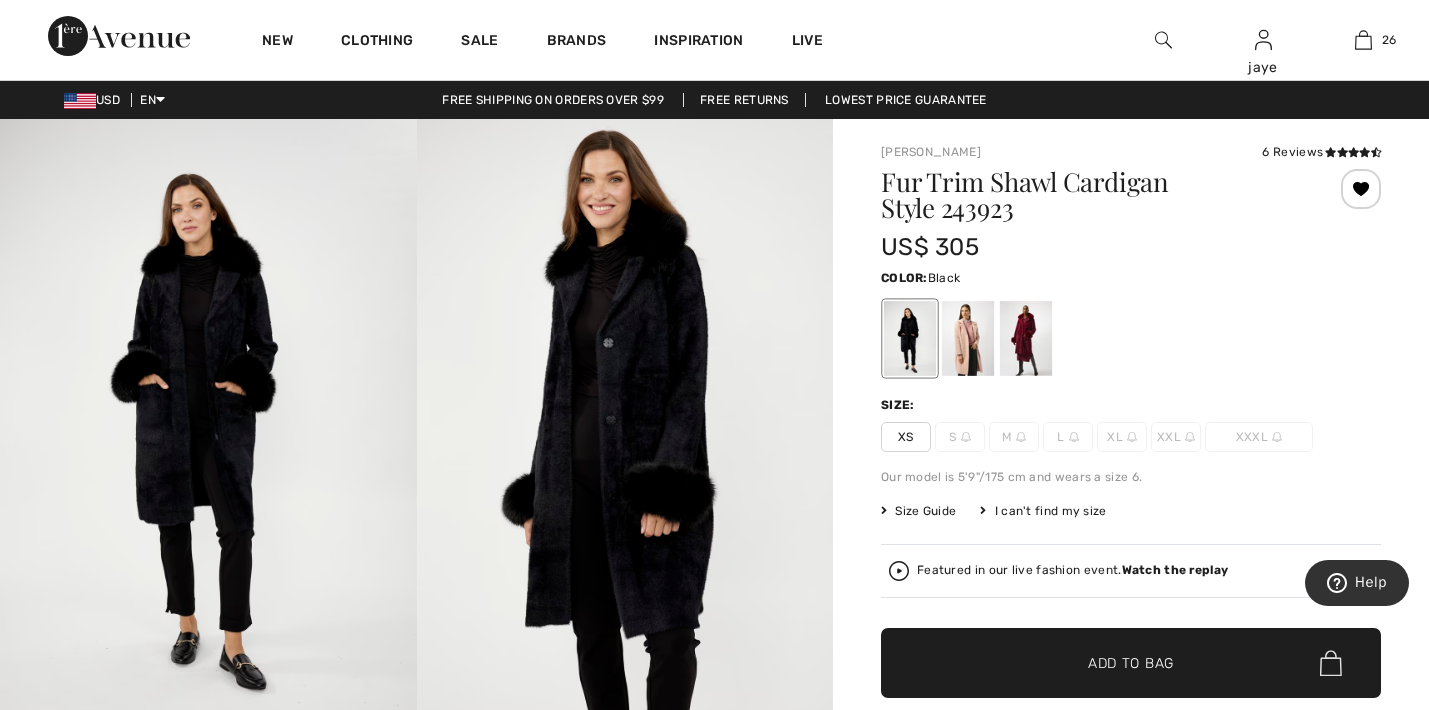 click at bounding box center (910, 338) 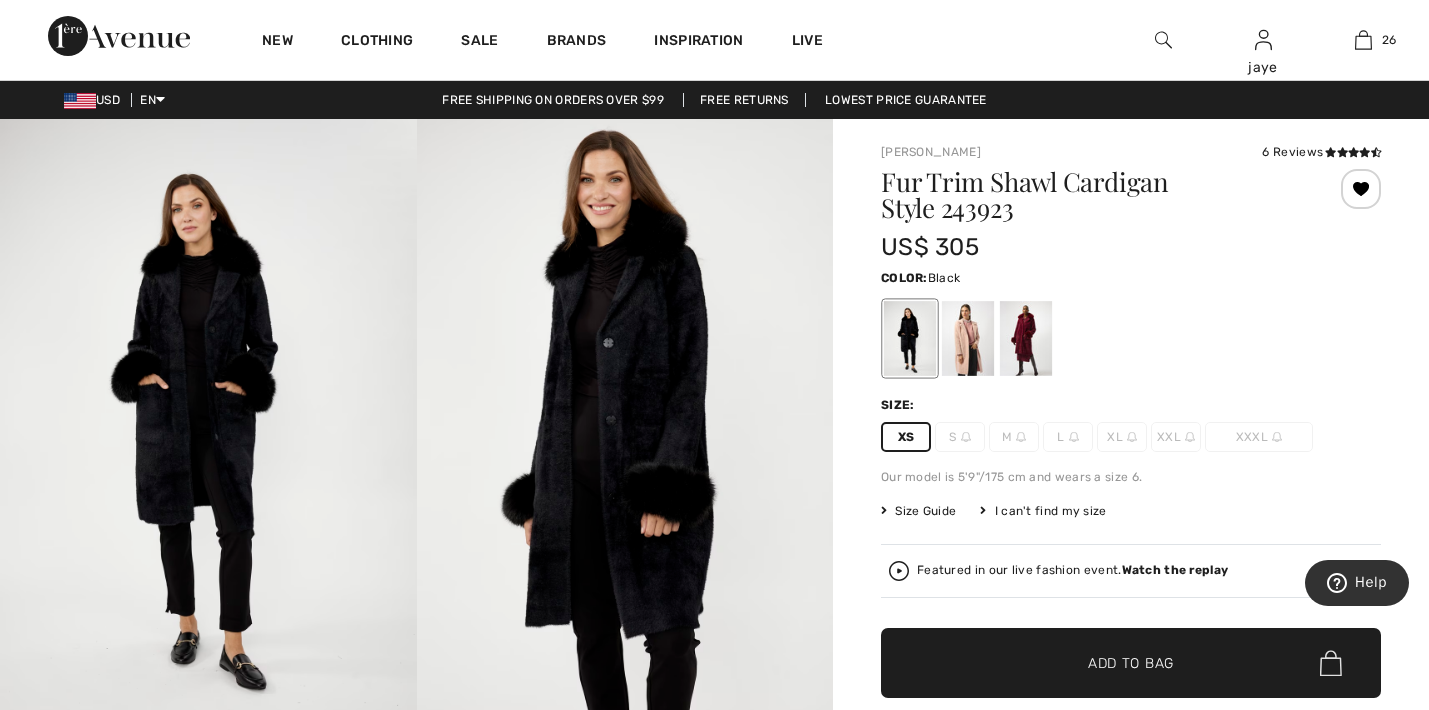 click on "✔ Added to Bag
Add to Bag" at bounding box center [1131, 663] 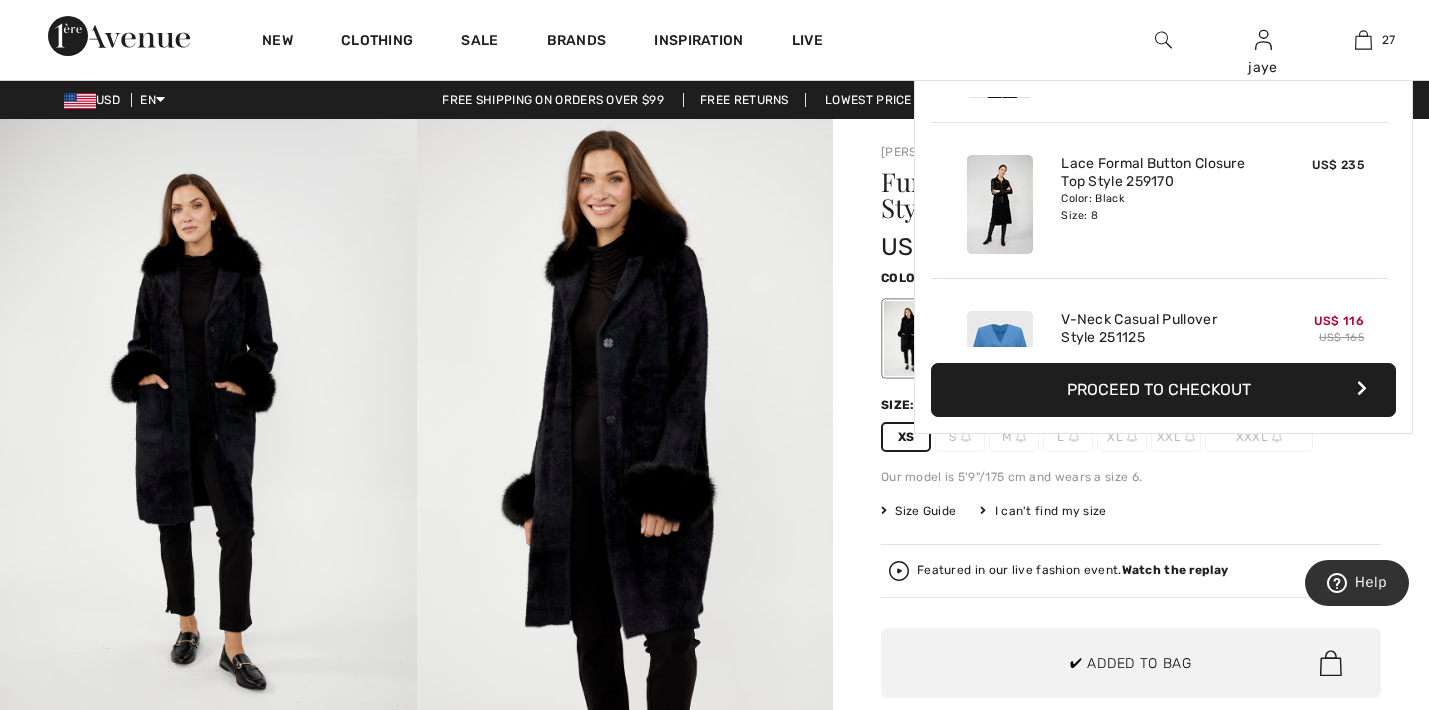 scroll, scrollTop: 3503, scrollLeft: 0, axis: vertical 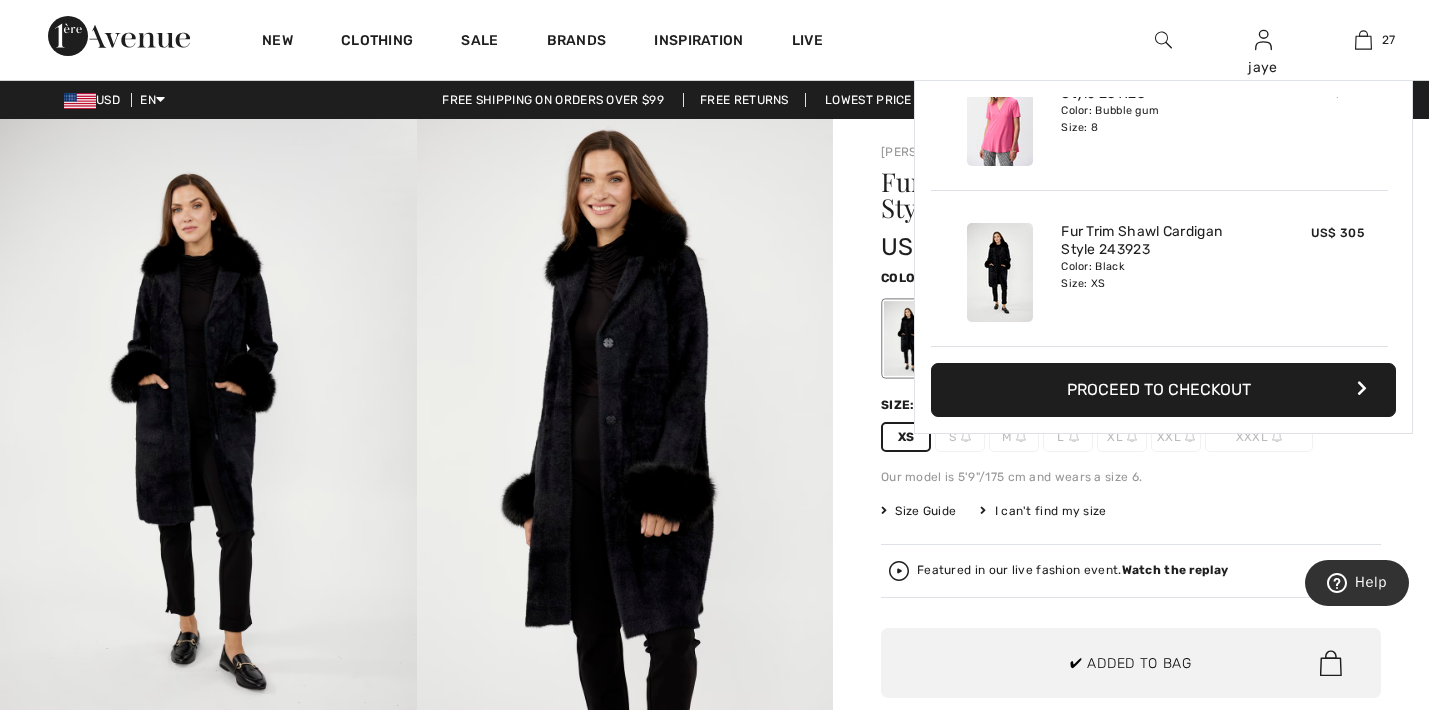 click on "Joseph Ribkoff
6 Reviews
6 Reviews
Fur Trim Shawl Cardigan  Style 243923
US$ 305
Color:  Black
Size:
XS S M L XL XXL XXXL
Our model is 5'9"/175 cm and wears a size 6.
Size Guide
I can't find my size
Select Size
XS
S - Sold Out
M - Sold Out
L - Sold Out
XL - Sold Out
XXL - Sold Out
XXXL - Sold Out
Featured in our live fashion event.  Watch the replay
✔ Added to Bag
Add to Bag" at bounding box center [1131, 725] 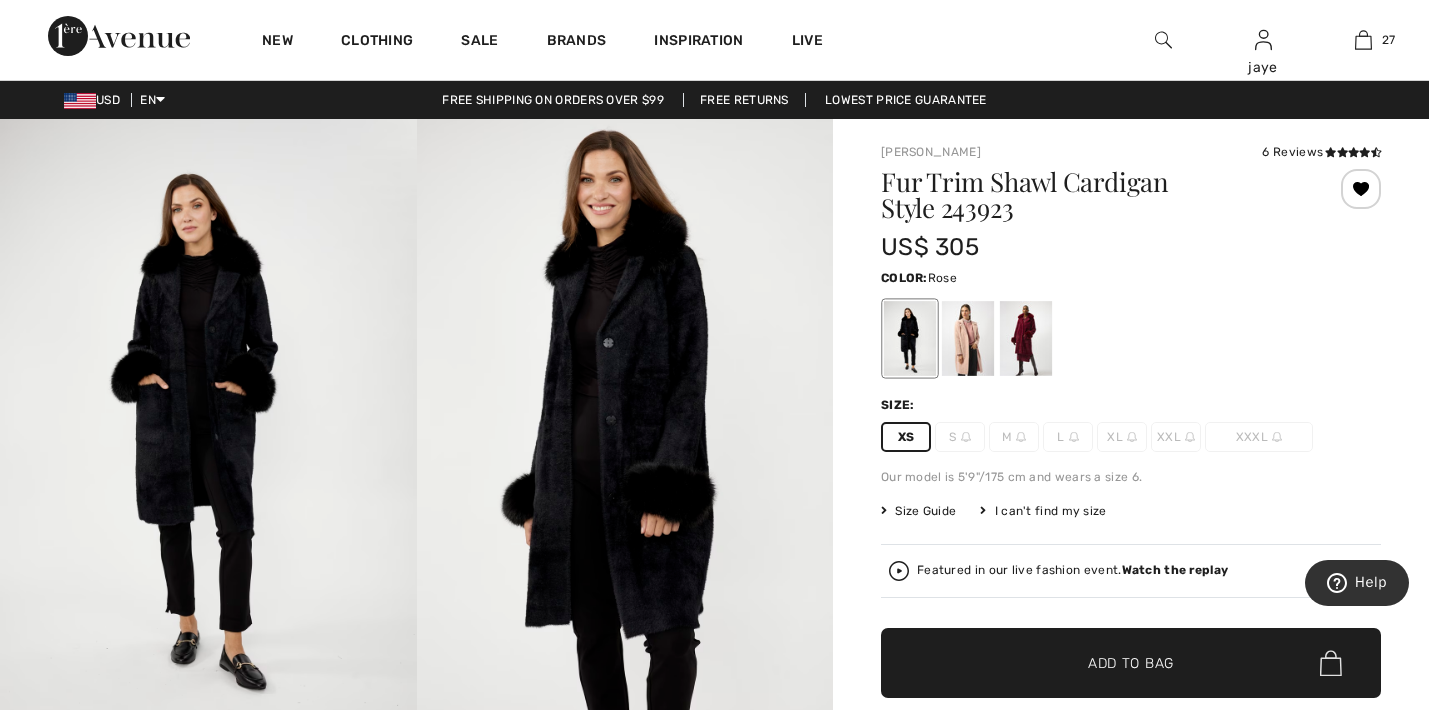 click at bounding box center (968, 338) 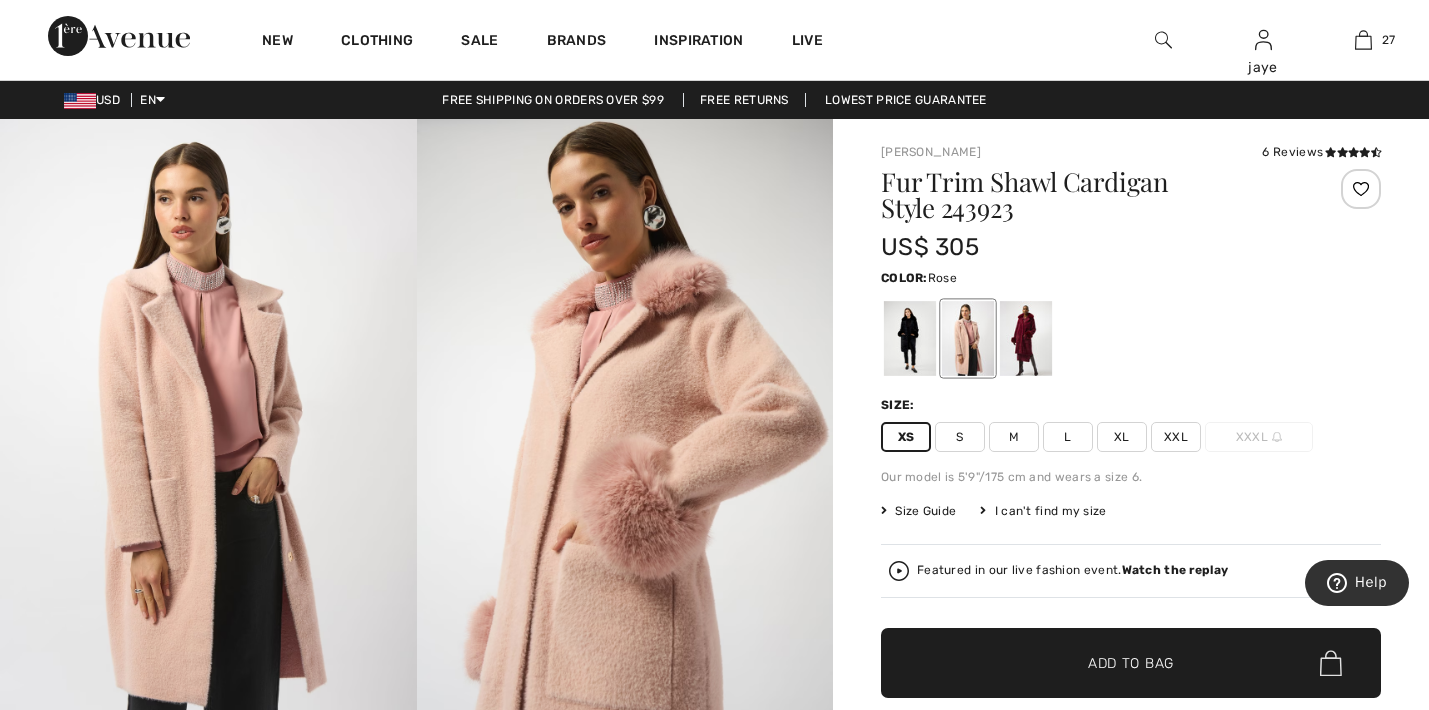 click at bounding box center [968, 338] 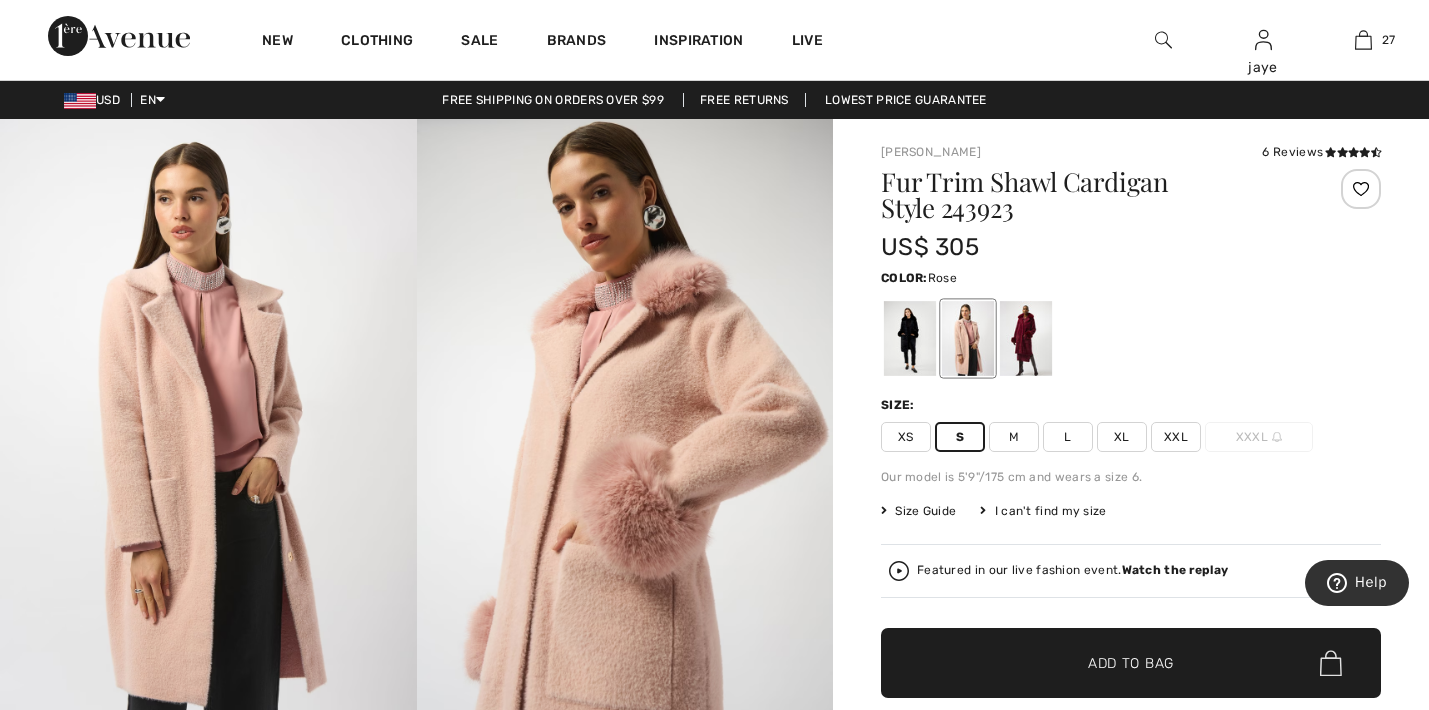 click on "✔ Added to Bag
Add to Bag" at bounding box center (1131, 663) 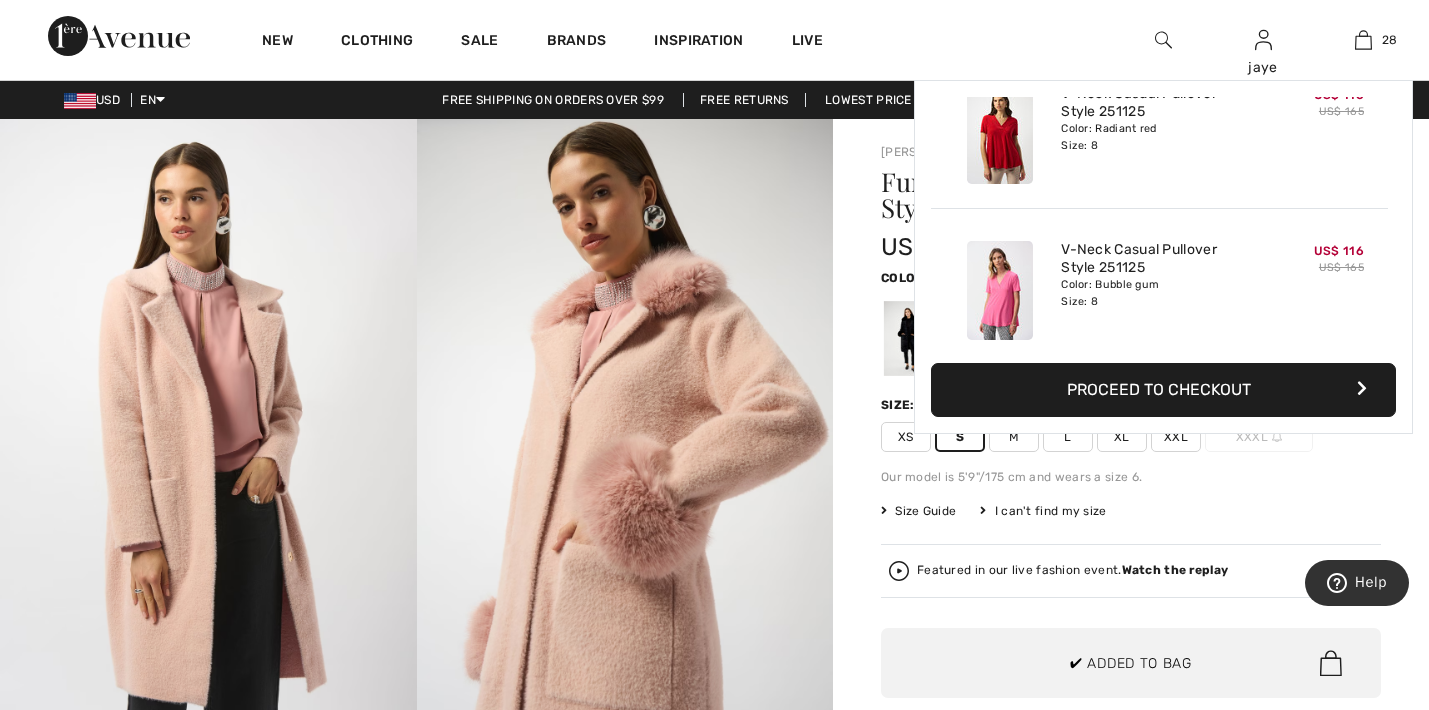 scroll, scrollTop: 0, scrollLeft: 0, axis: both 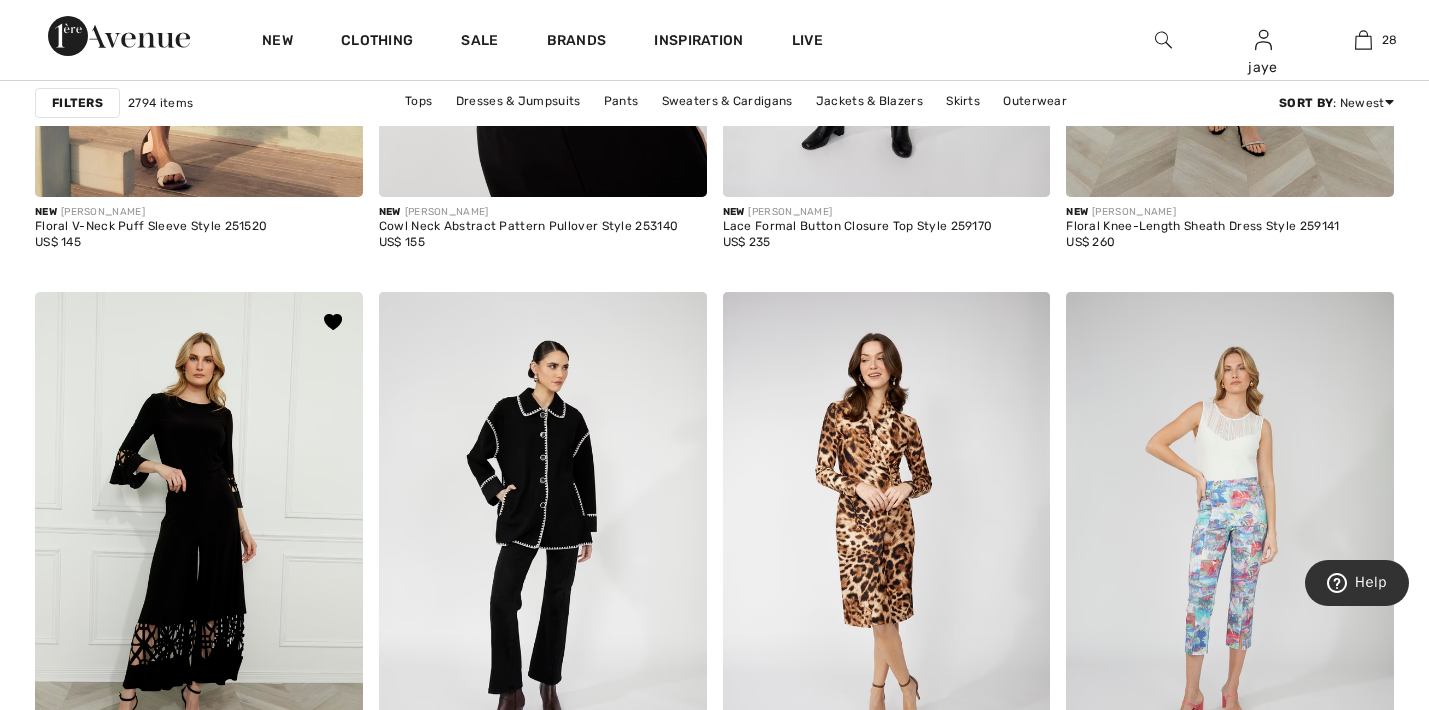 click at bounding box center (199, 538) 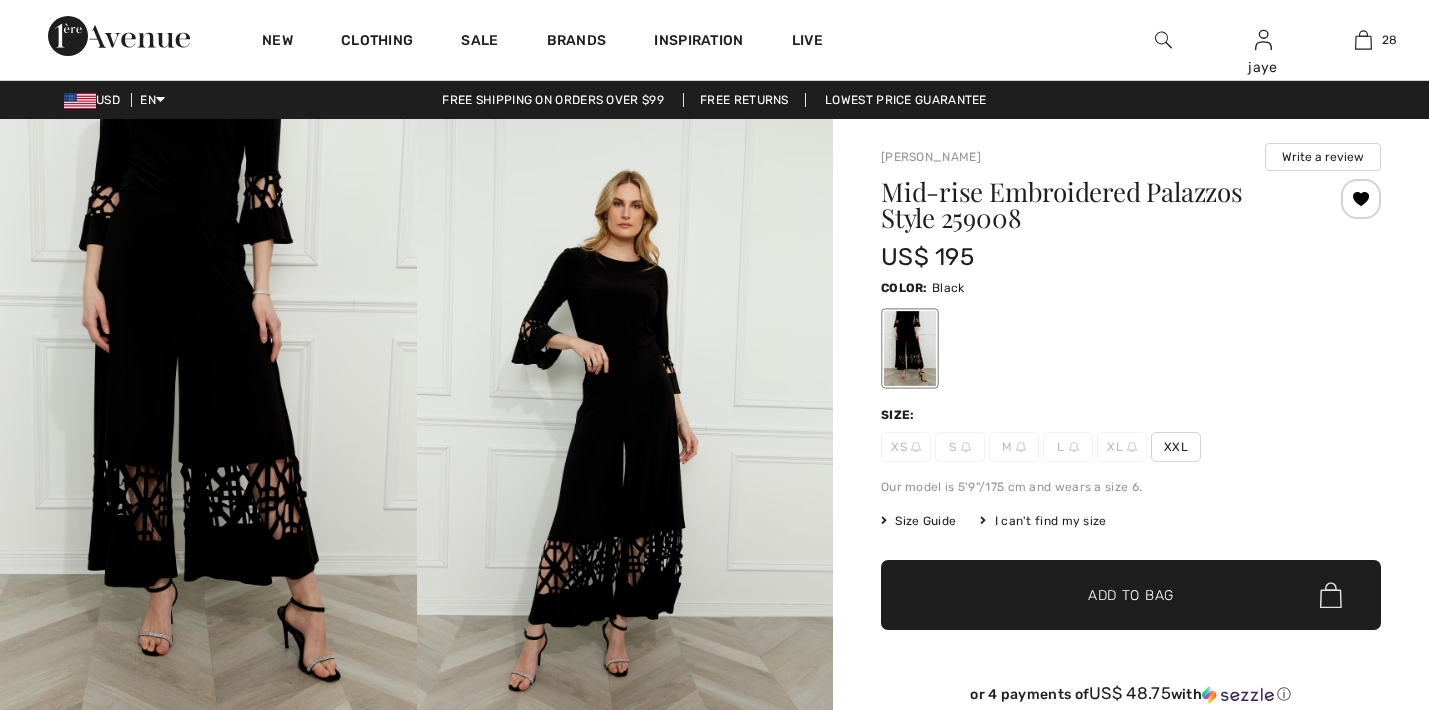 scroll, scrollTop: 0, scrollLeft: 0, axis: both 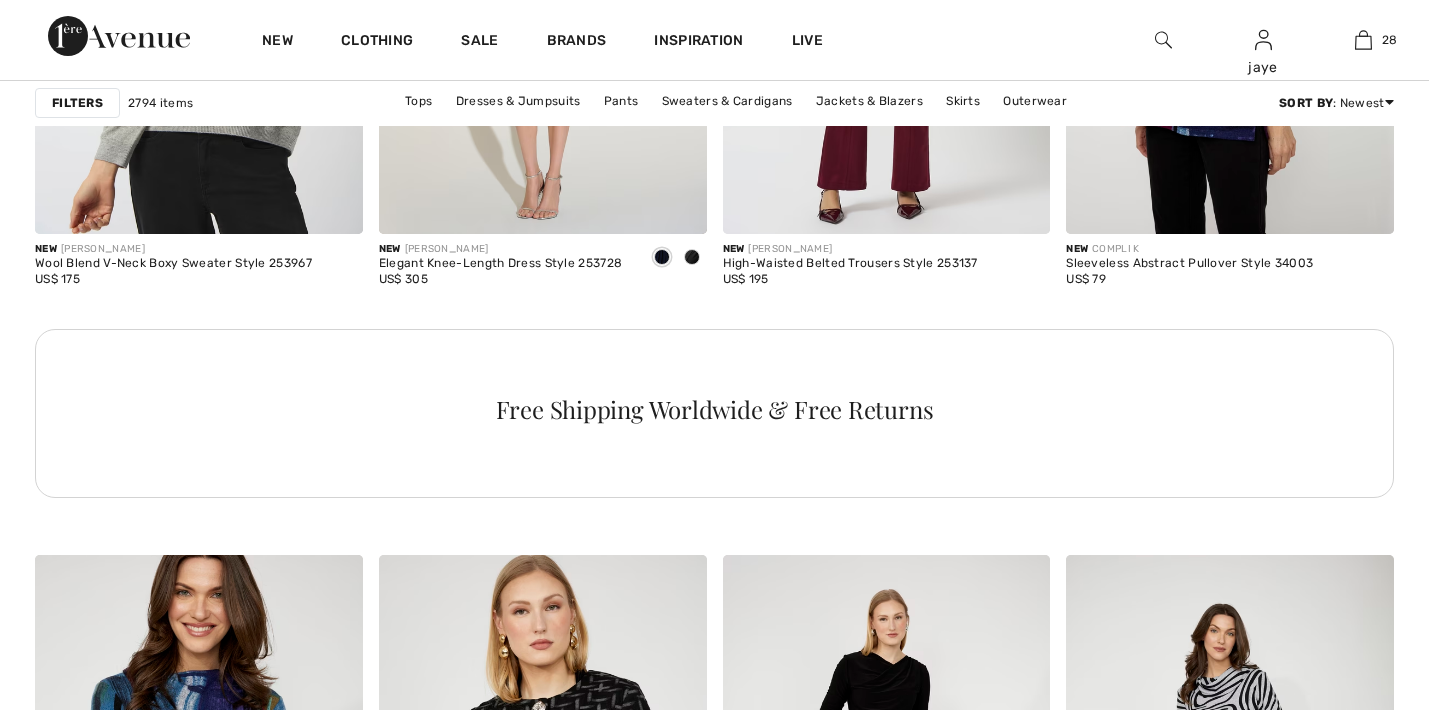 checkbox on "true" 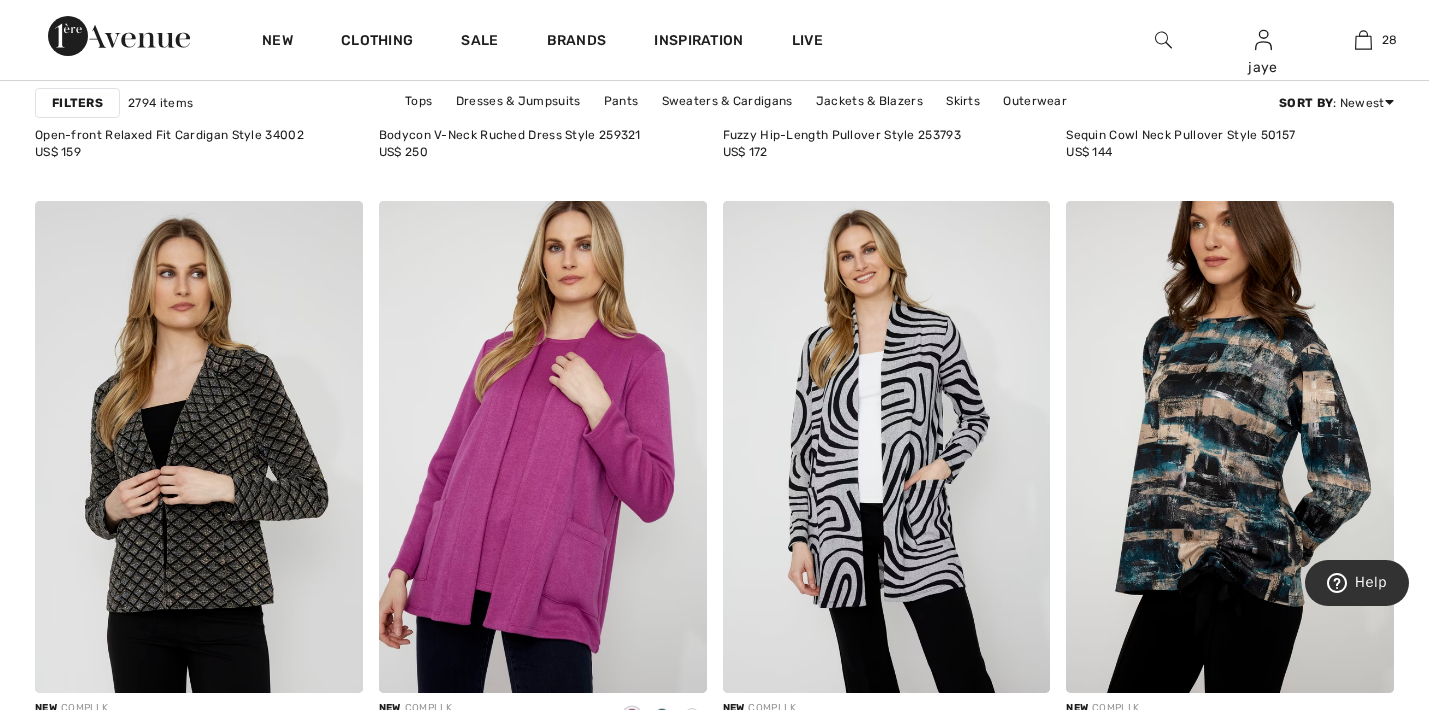 scroll, scrollTop: 0, scrollLeft: 0, axis: both 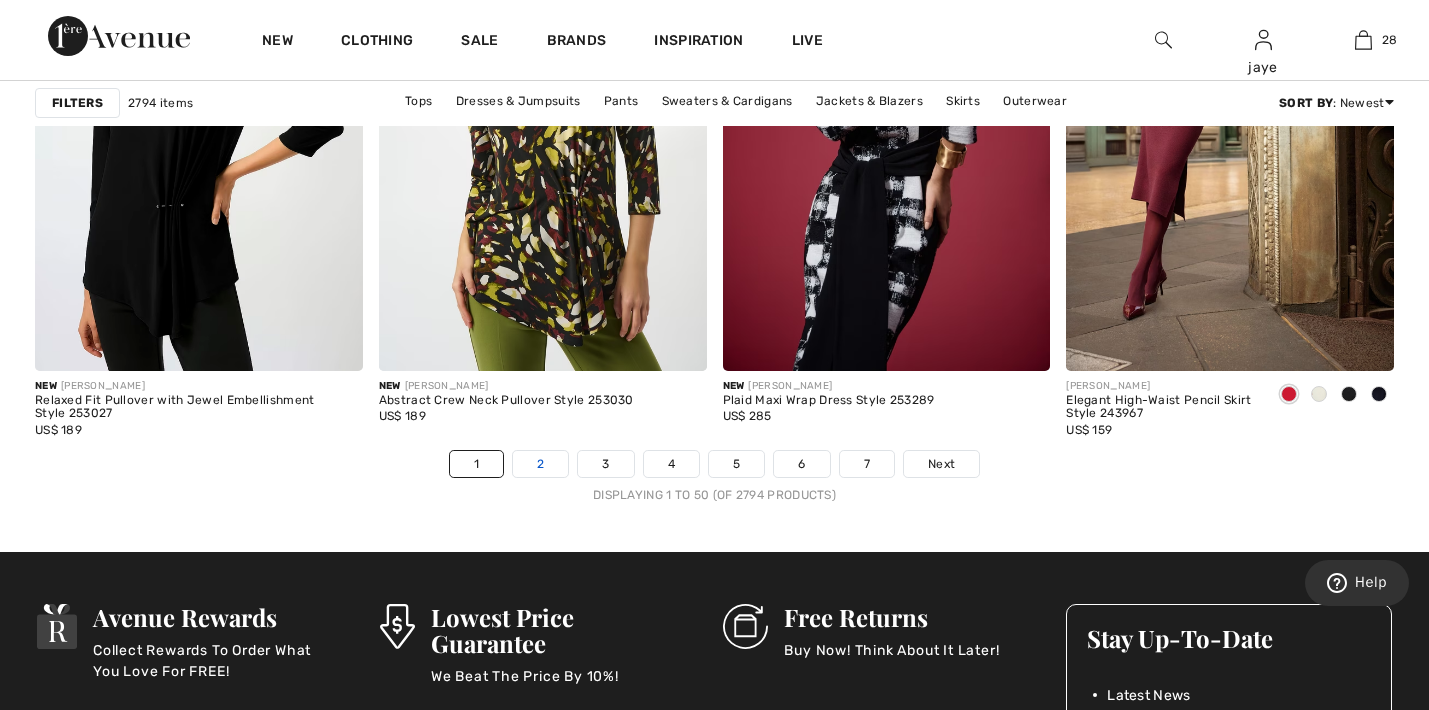 click on "2" at bounding box center (540, 464) 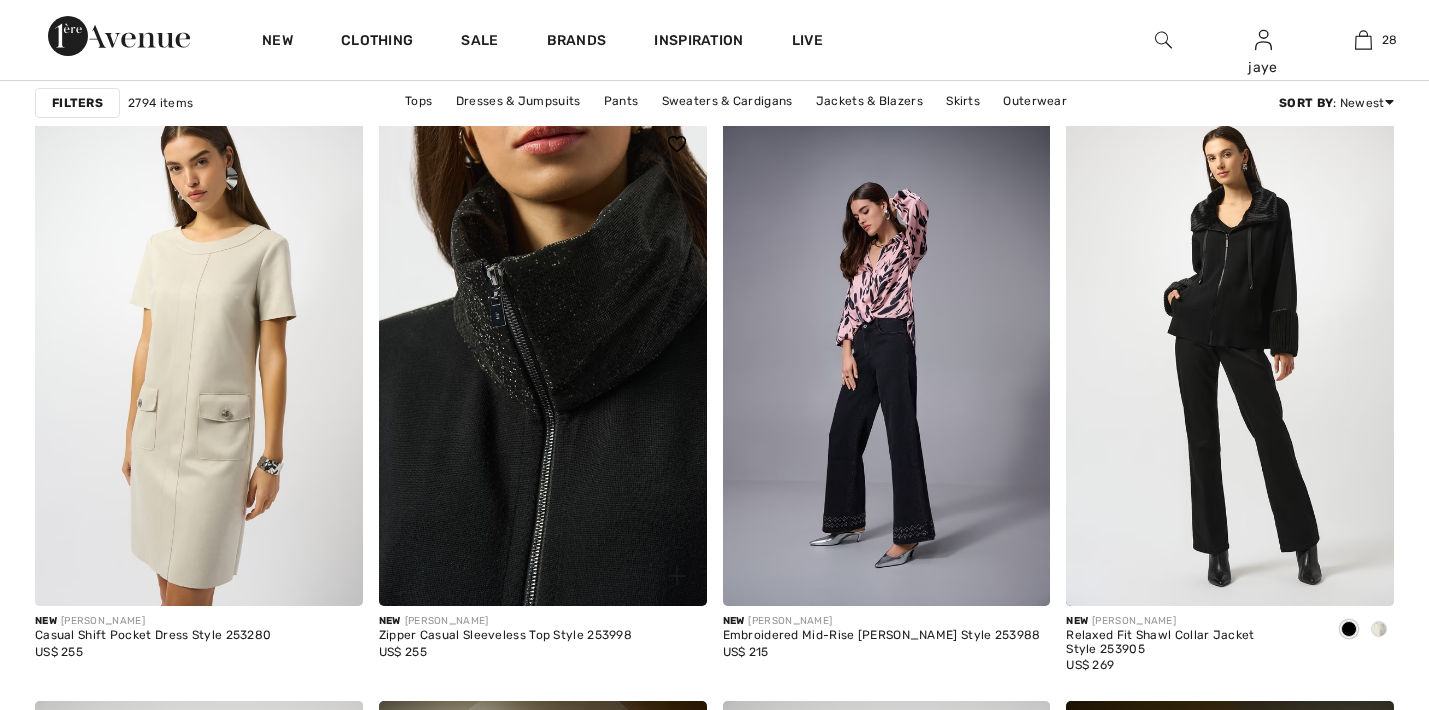 scroll, scrollTop: 1334, scrollLeft: 0, axis: vertical 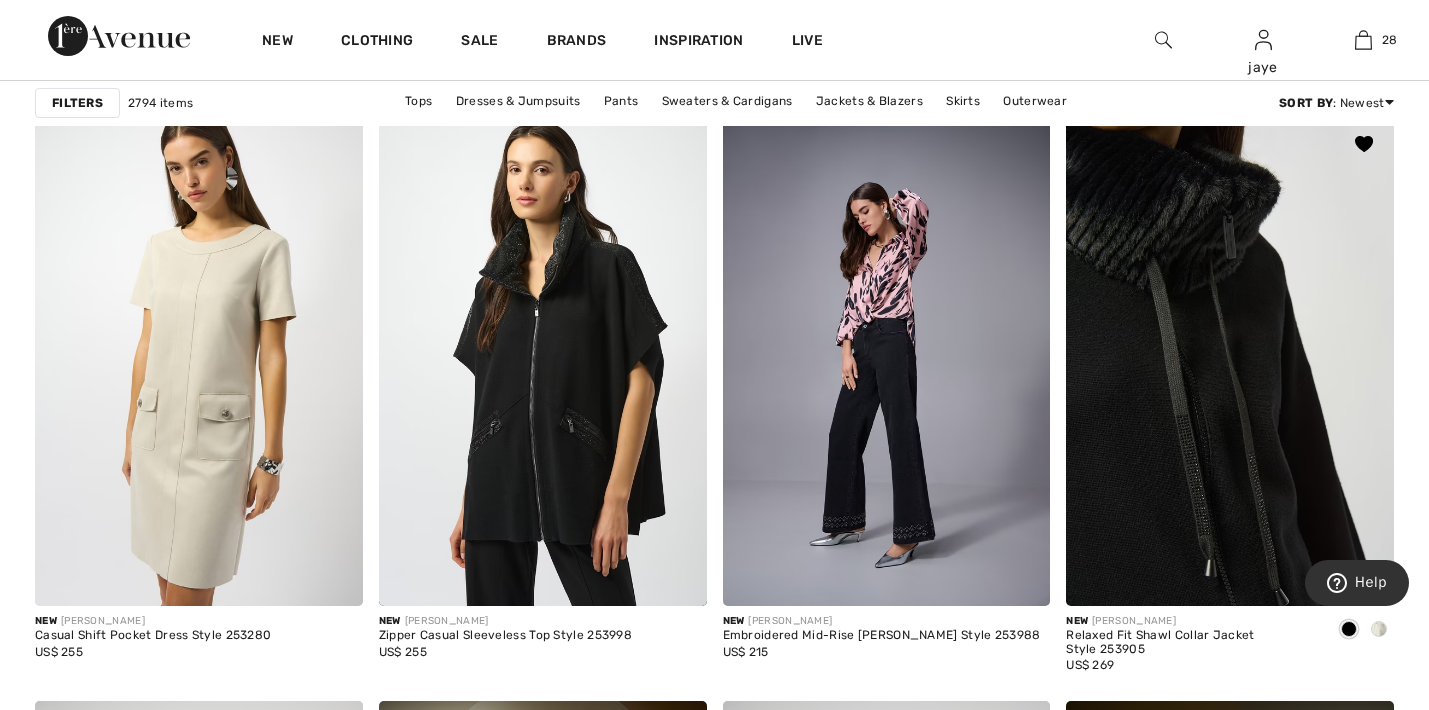 click at bounding box center (1230, 360) 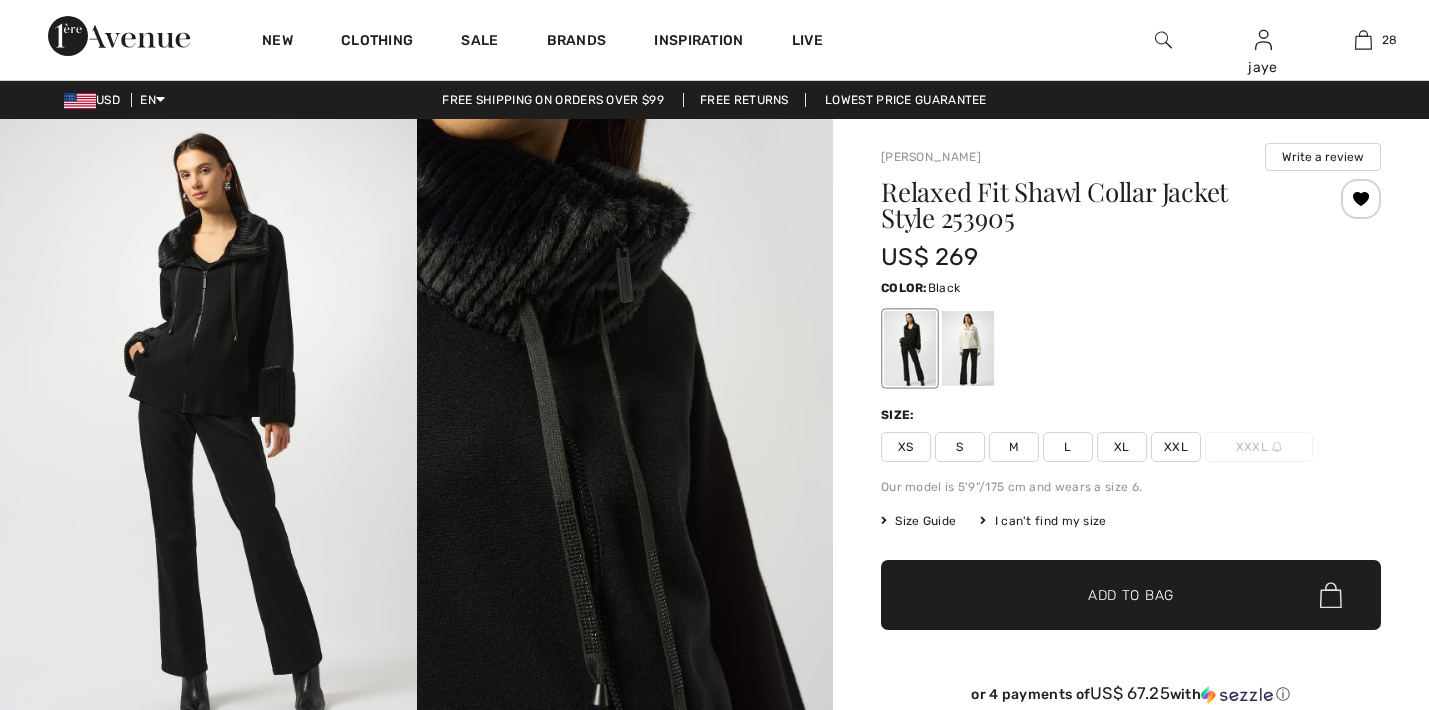 scroll, scrollTop: 0, scrollLeft: 0, axis: both 